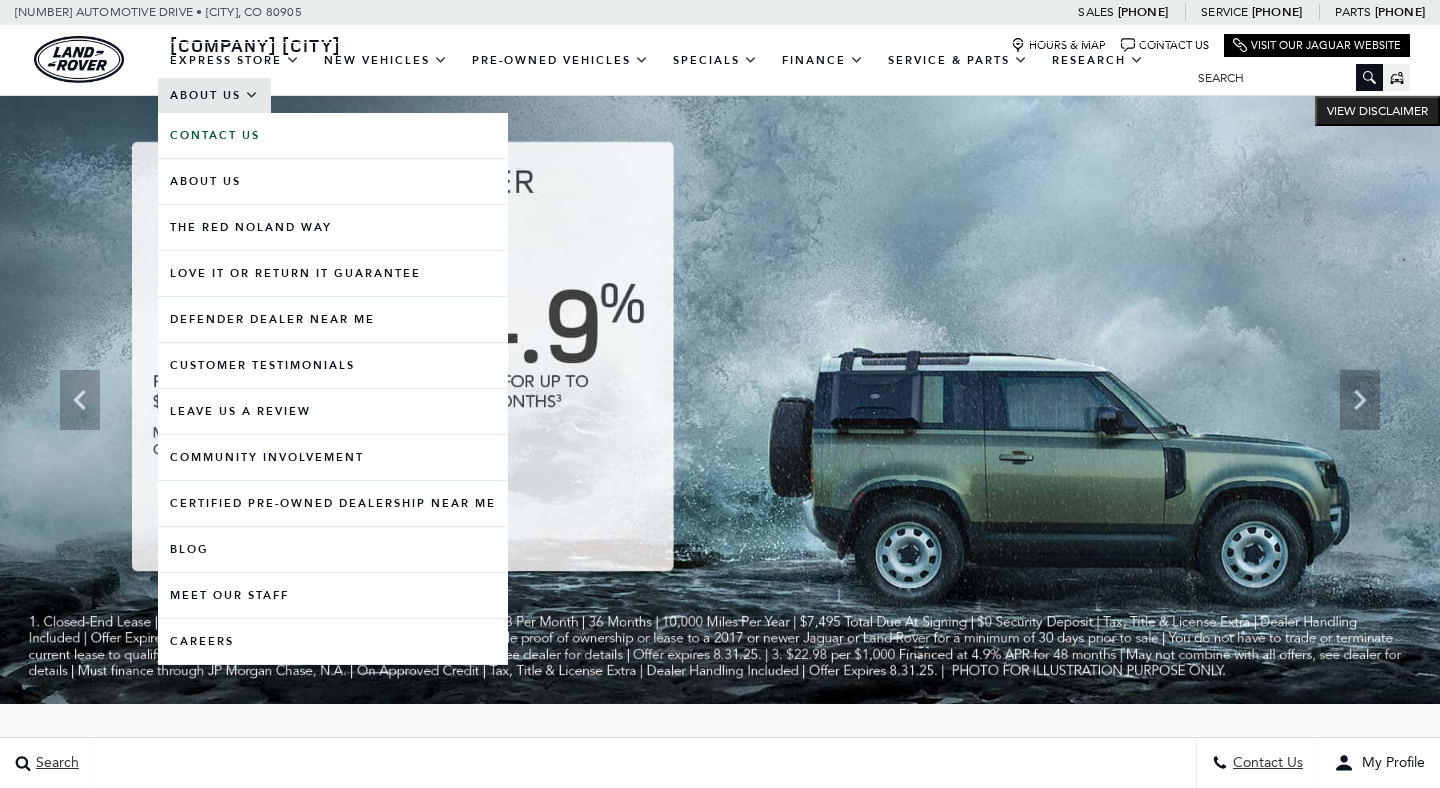 scroll, scrollTop: 0, scrollLeft: 0, axis: both 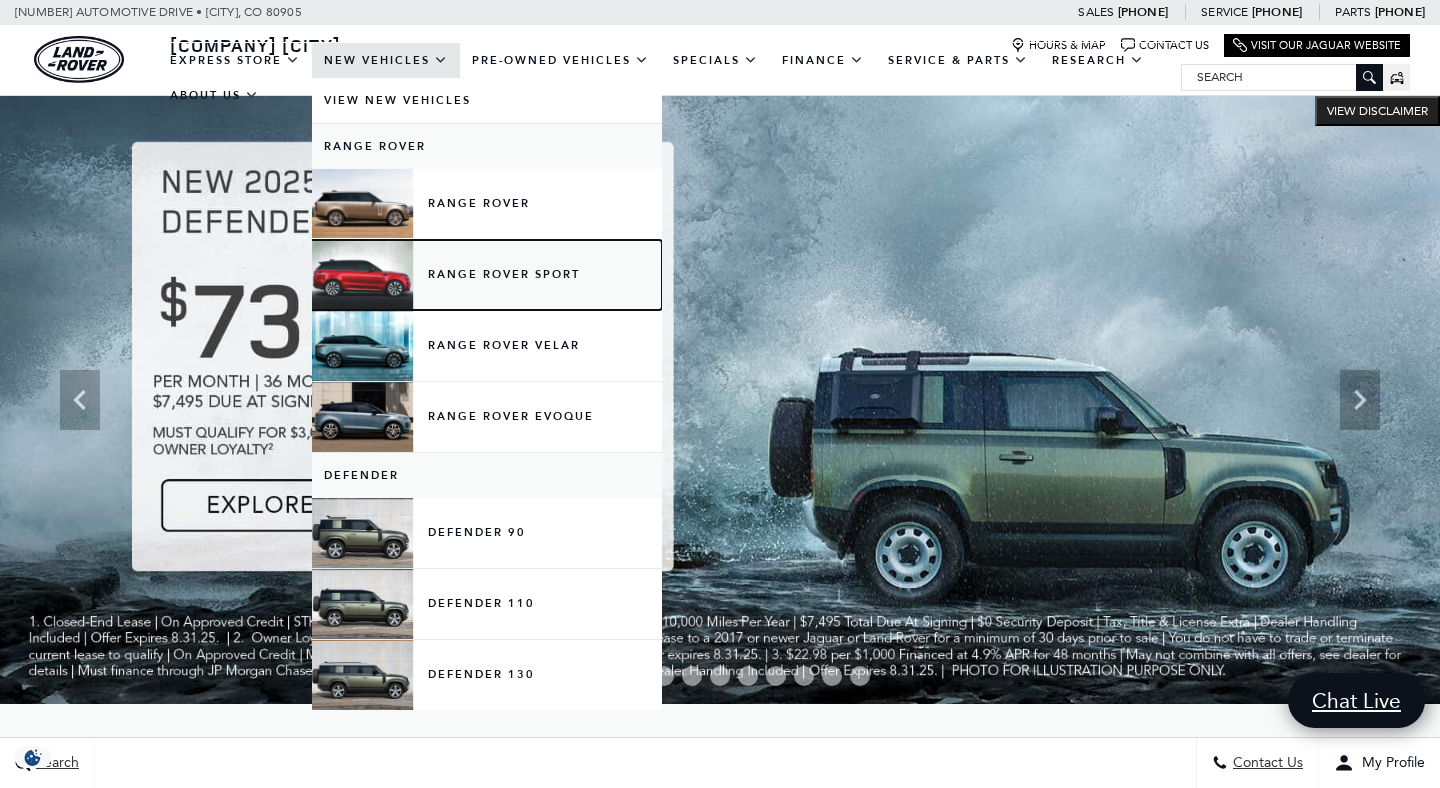 click on "Range Rover Sport" at bounding box center (487, 275) 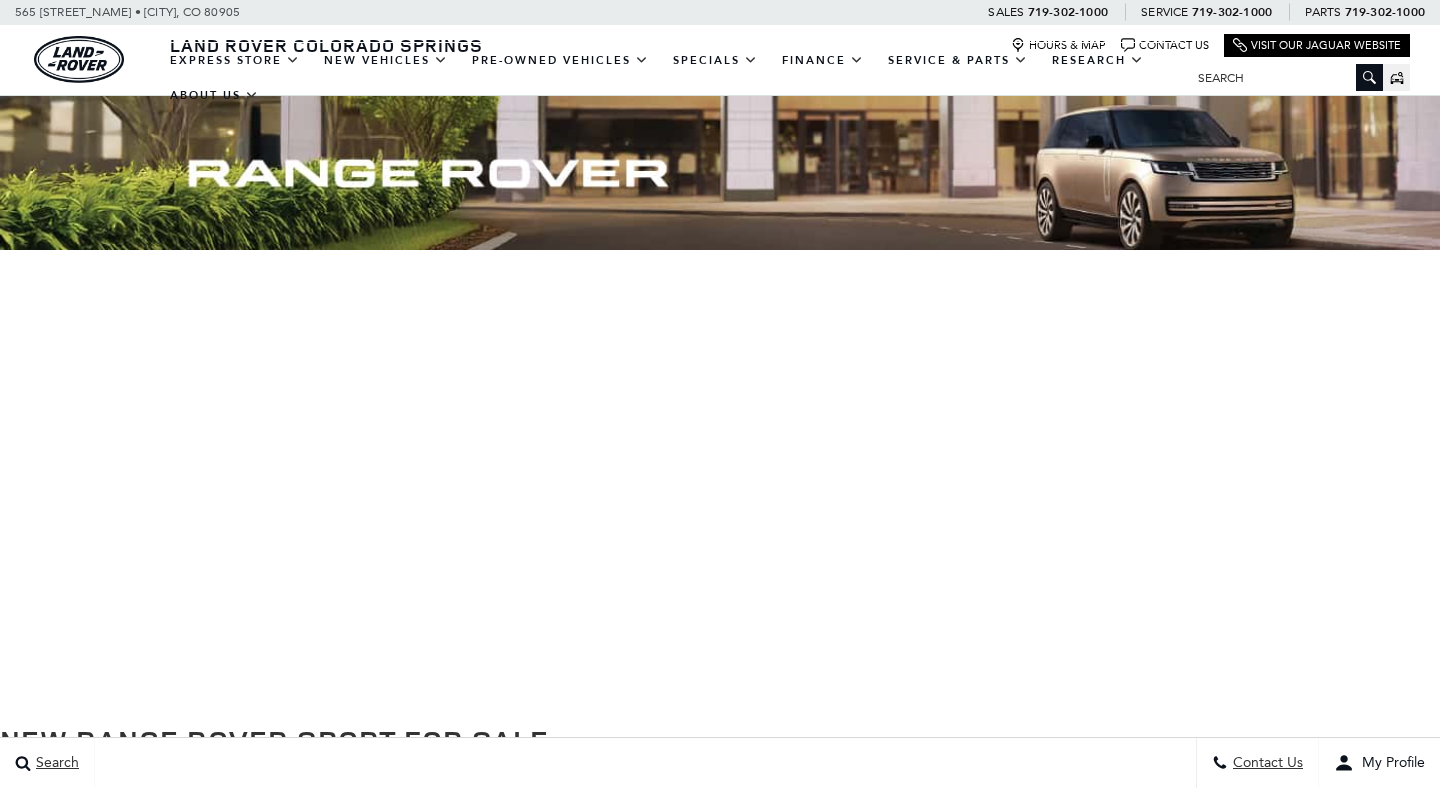scroll, scrollTop: 0, scrollLeft: 0, axis: both 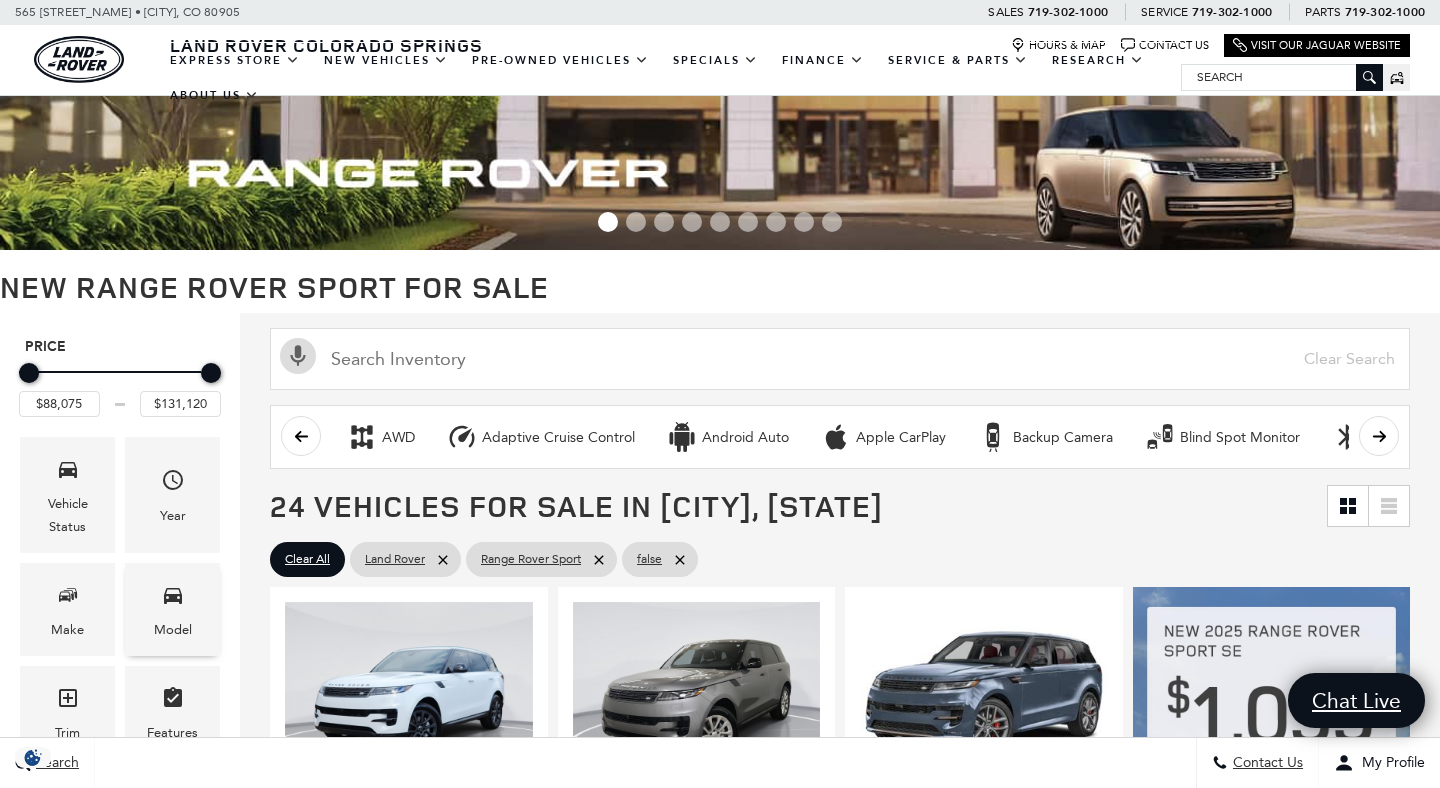 click at bounding box center [173, 598] 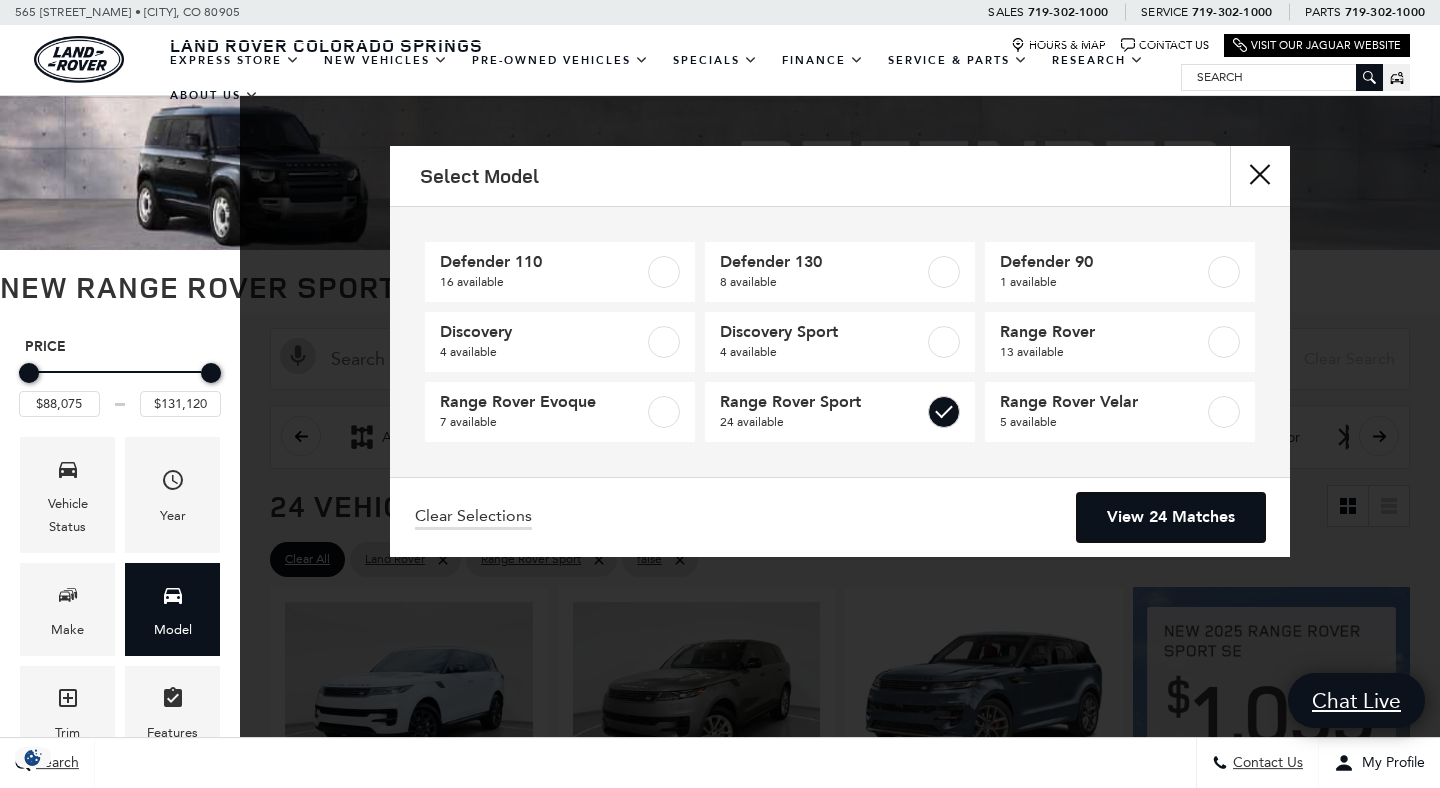 click on "View   24   Matches" at bounding box center [1171, 517] 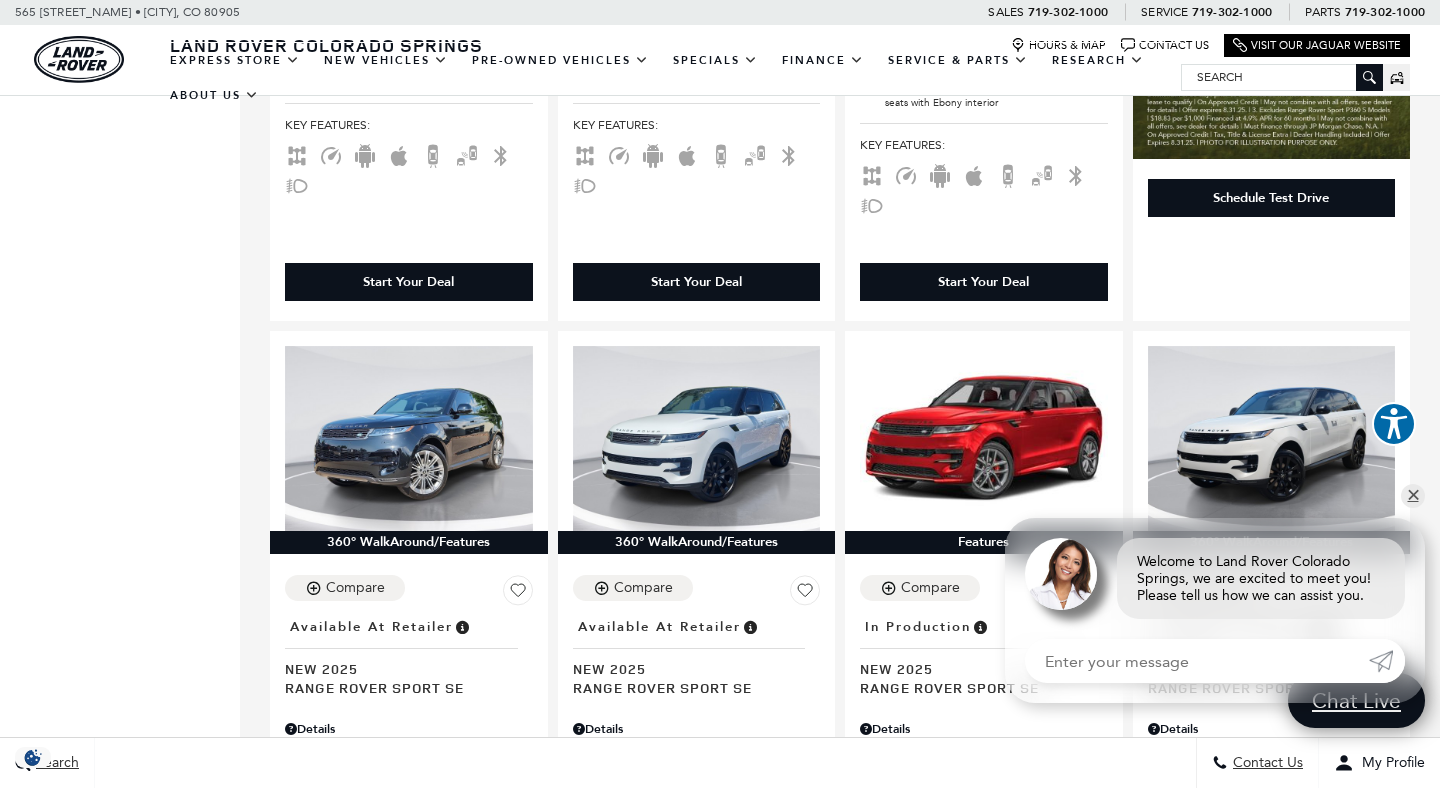 scroll, scrollTop: 1066, scrollLeft: 0, axis: vertical 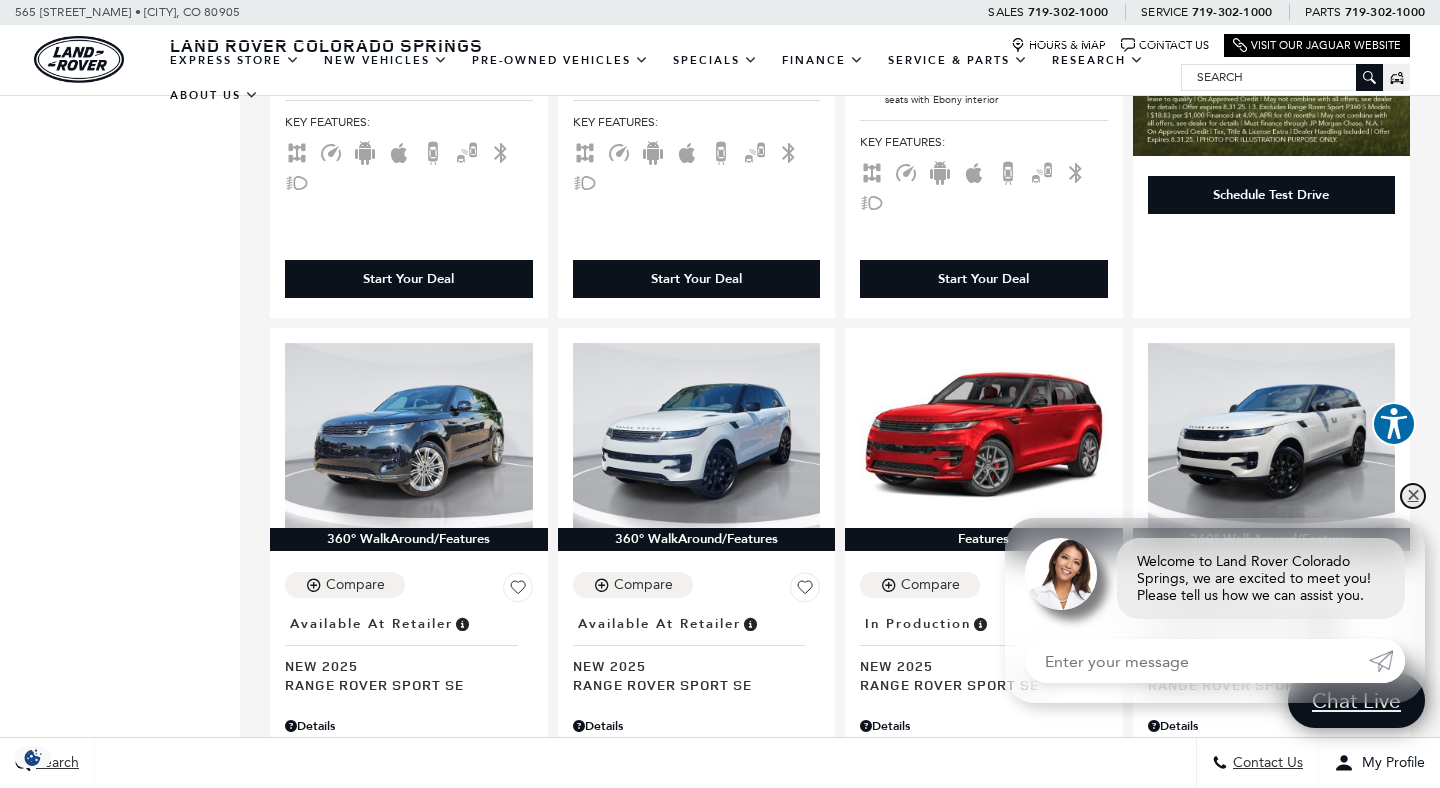 click on "✕" at bounding box center [1413, 496] 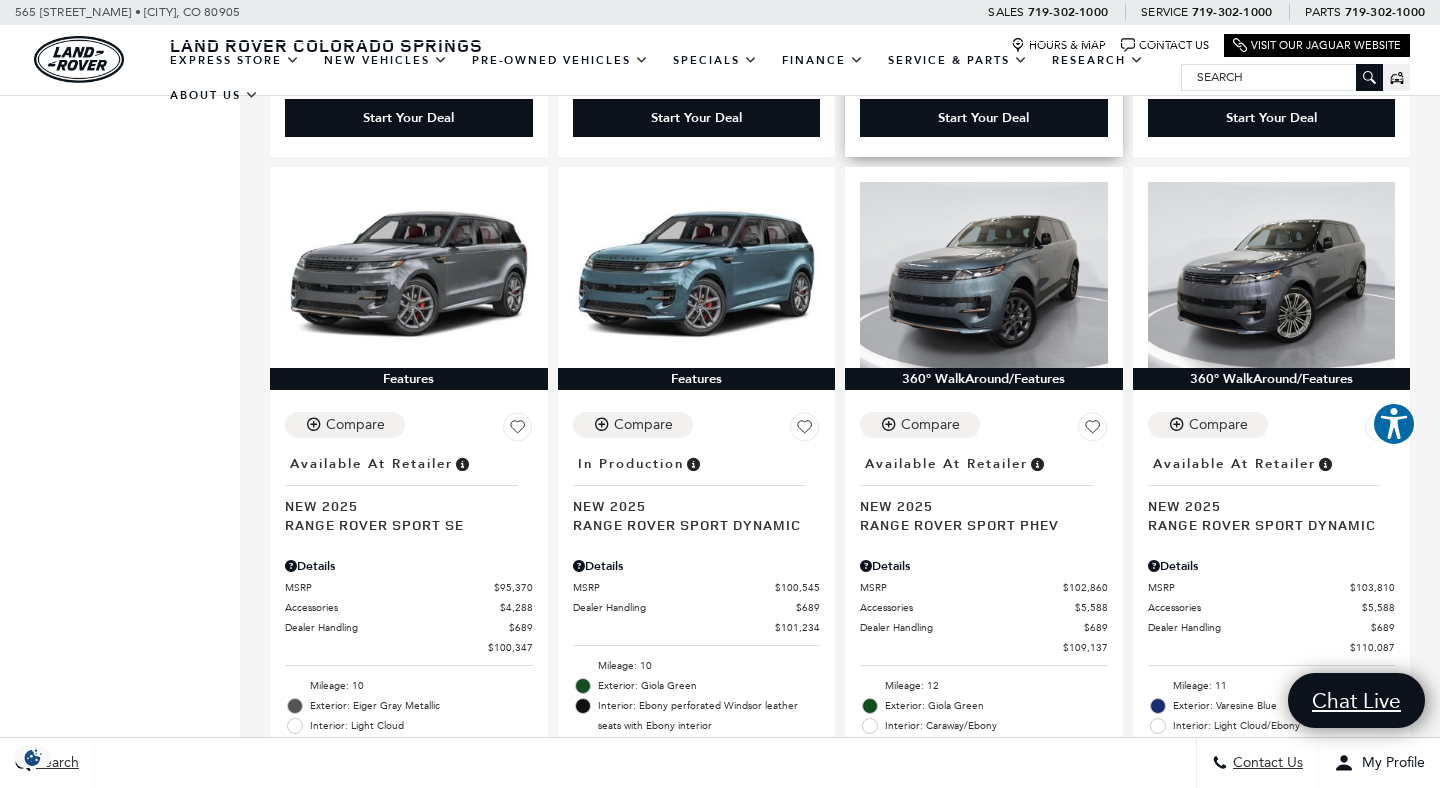 scroll, scrollTop: 2043, scrollLeft: 0, axis: vertical 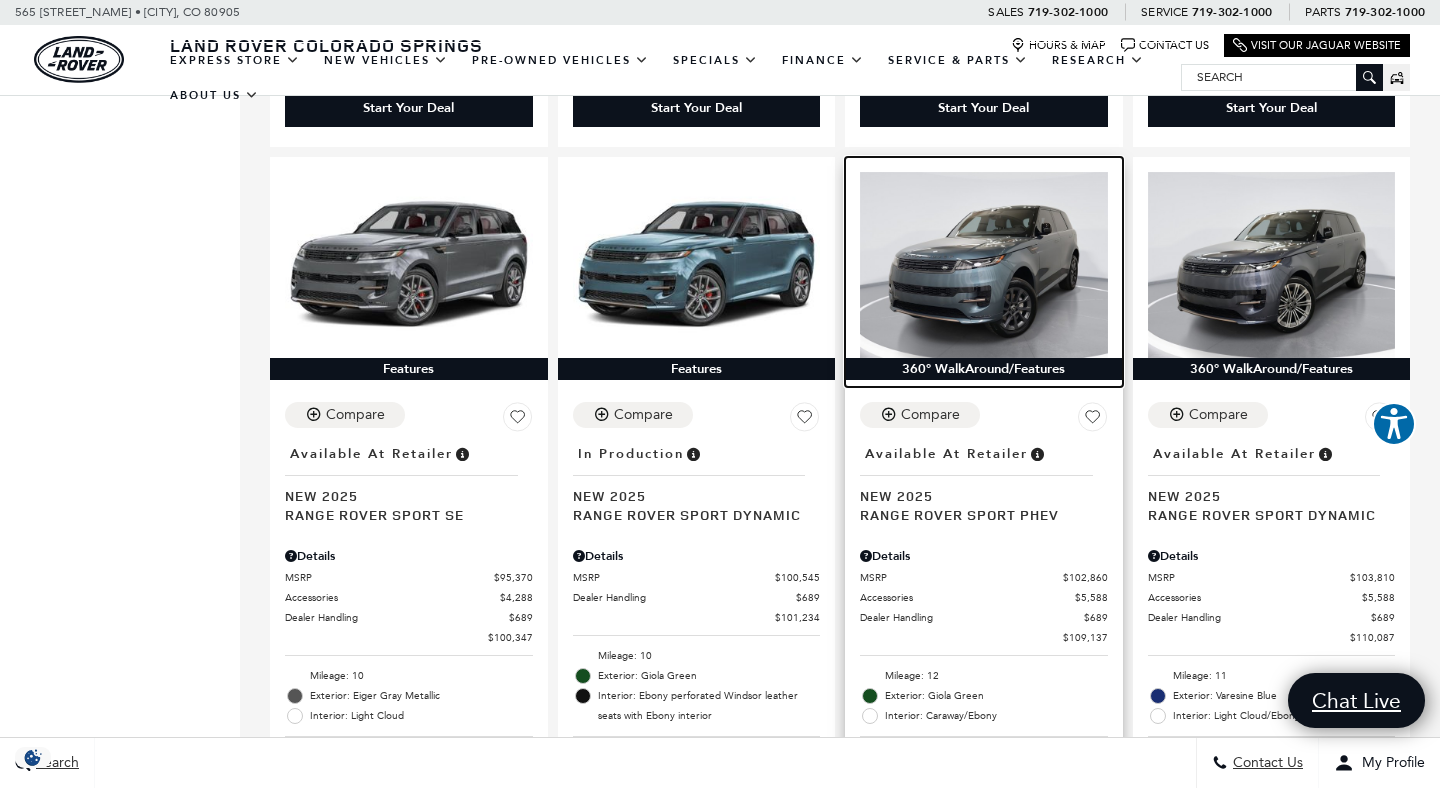 click at bounding box center [984, 265] 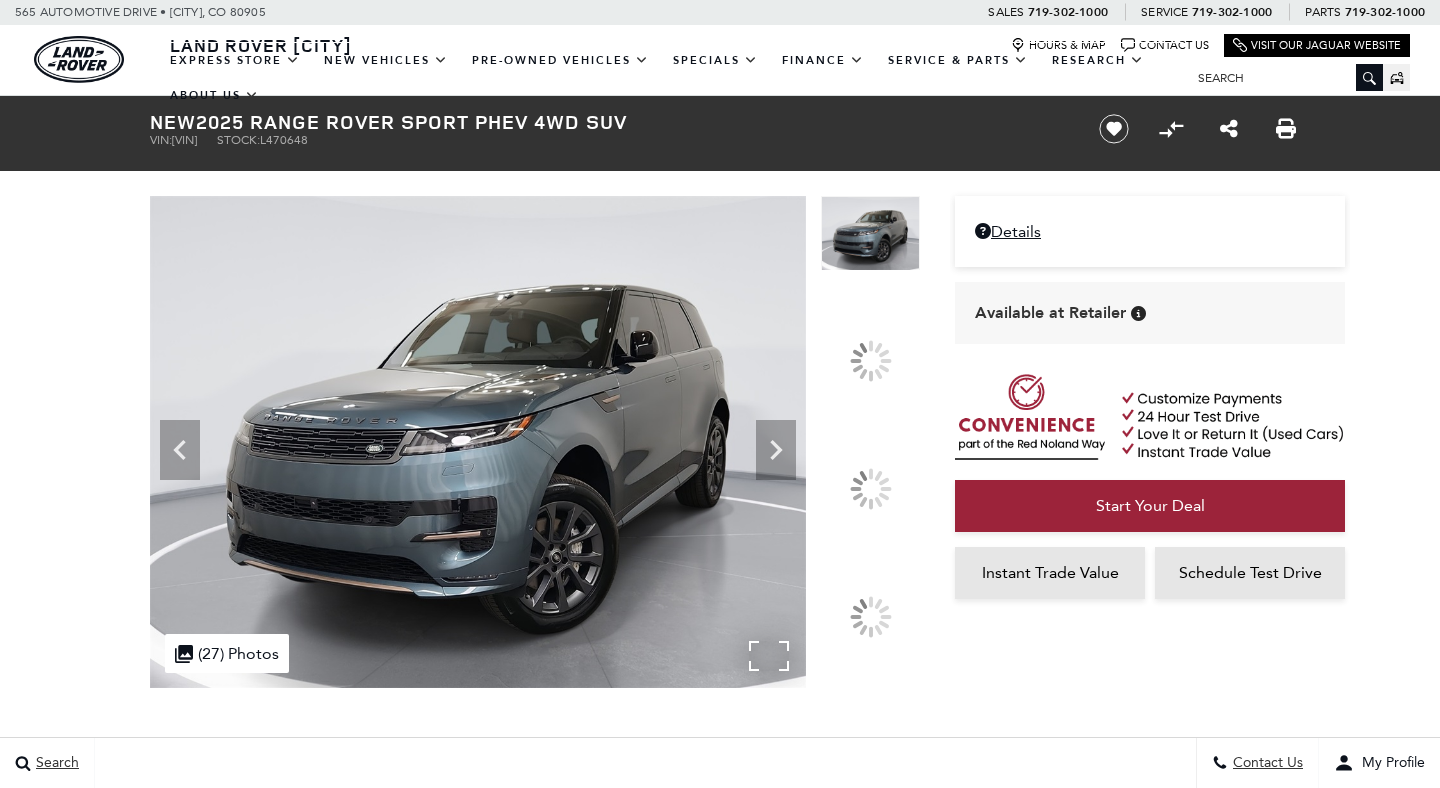 scroll, scrollTop: 0, scrollLeft: 0, axis: both 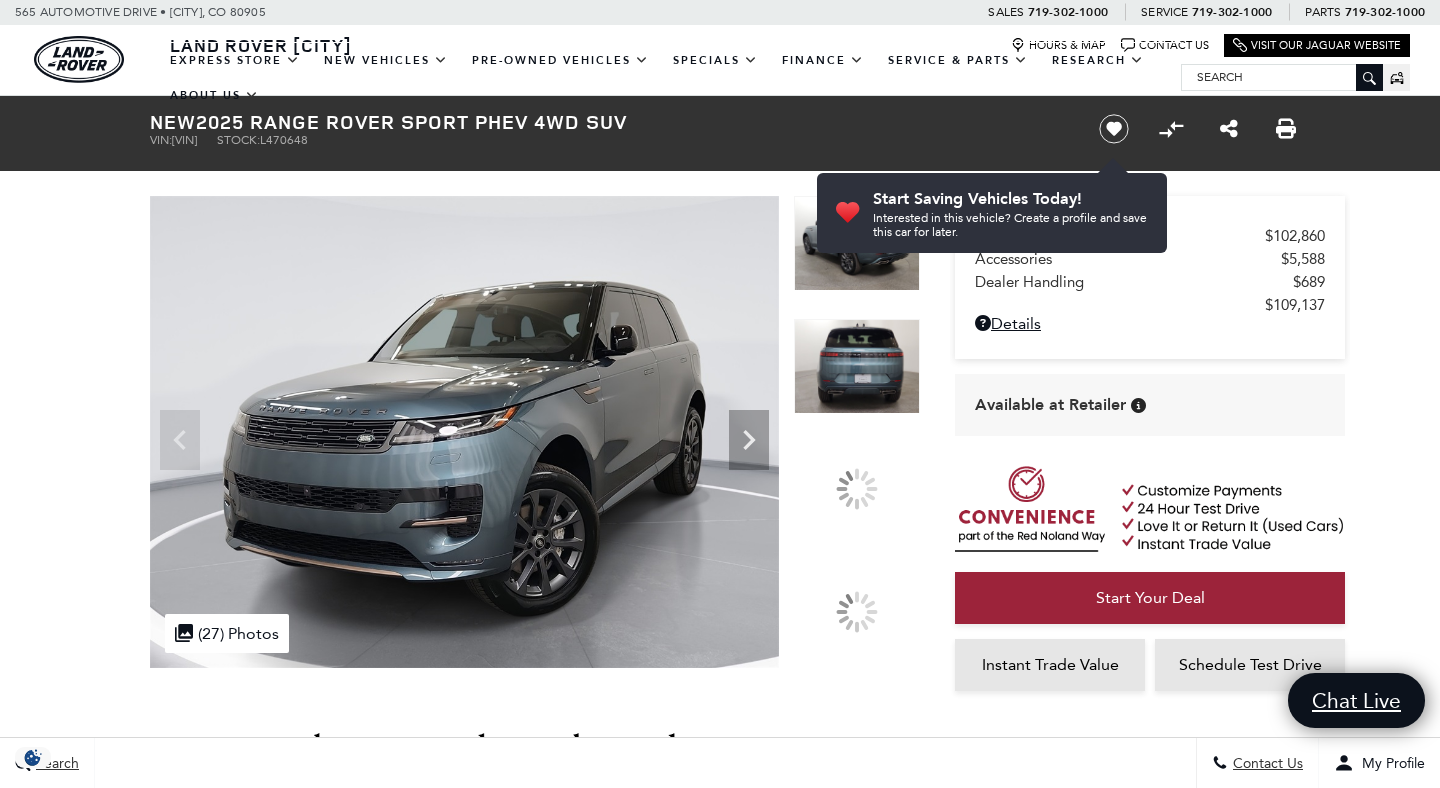 click at bounding box center (857, 196) 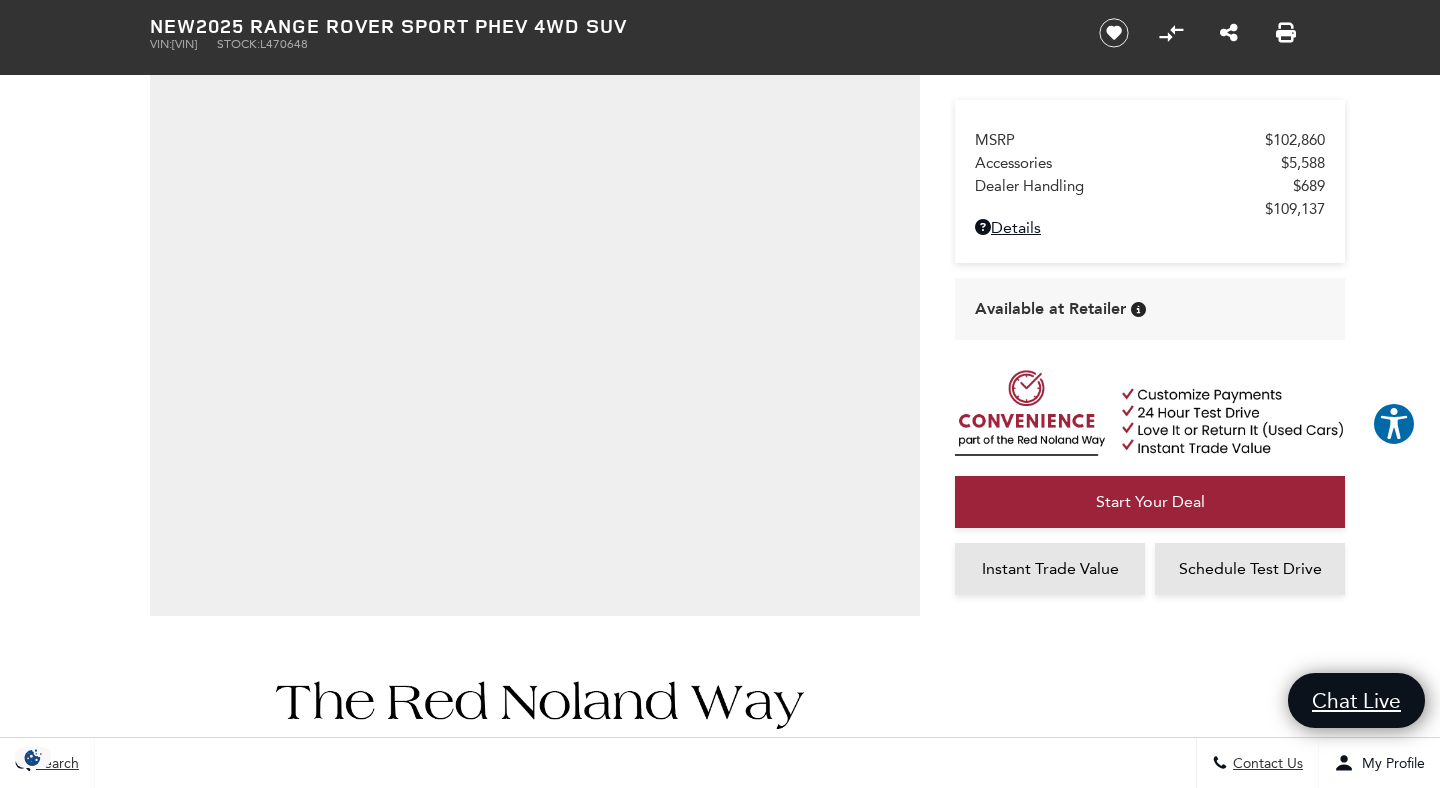 scroll, scrollTop: 239, scrollLeft: 0, axis: vertical 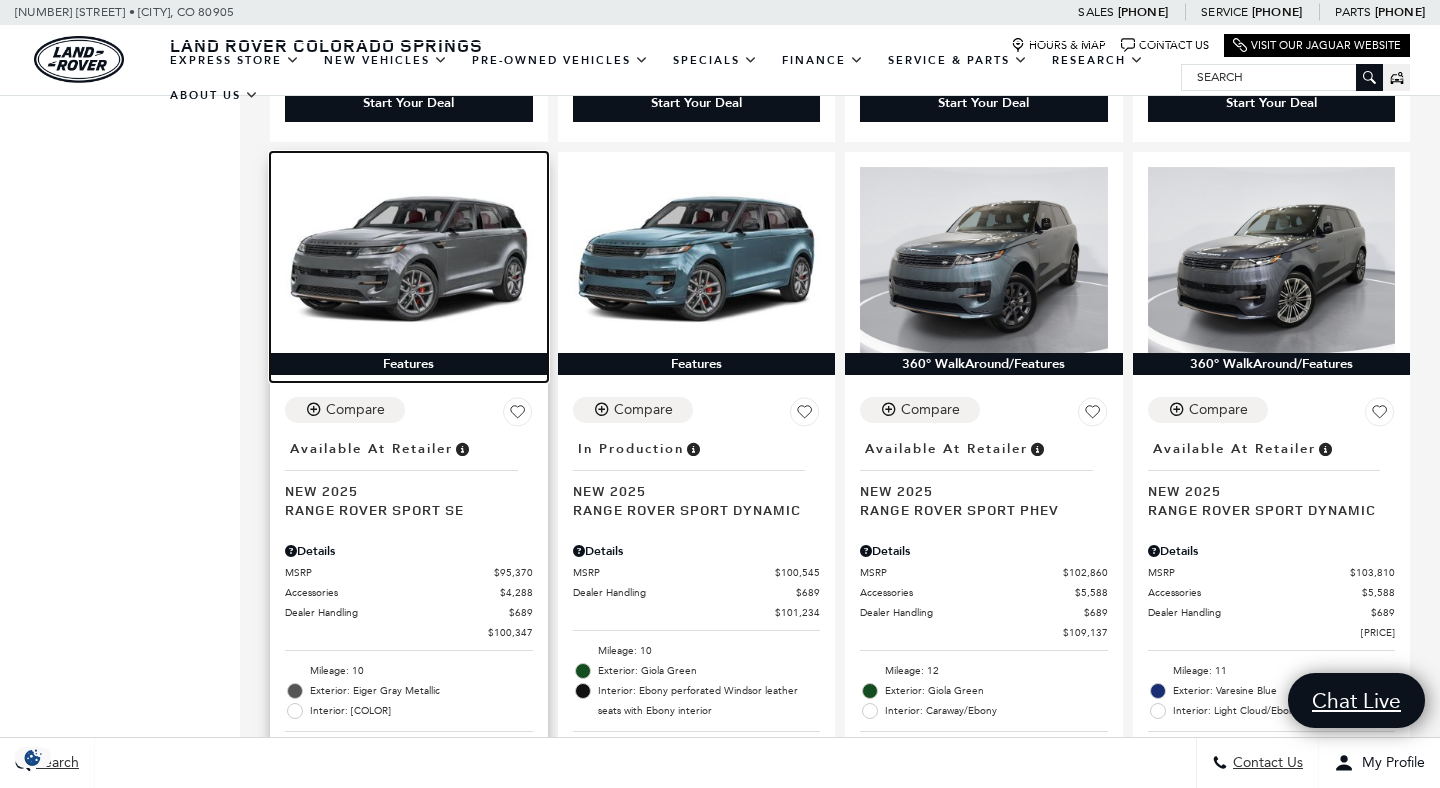 click at bounding box center [409, 260] 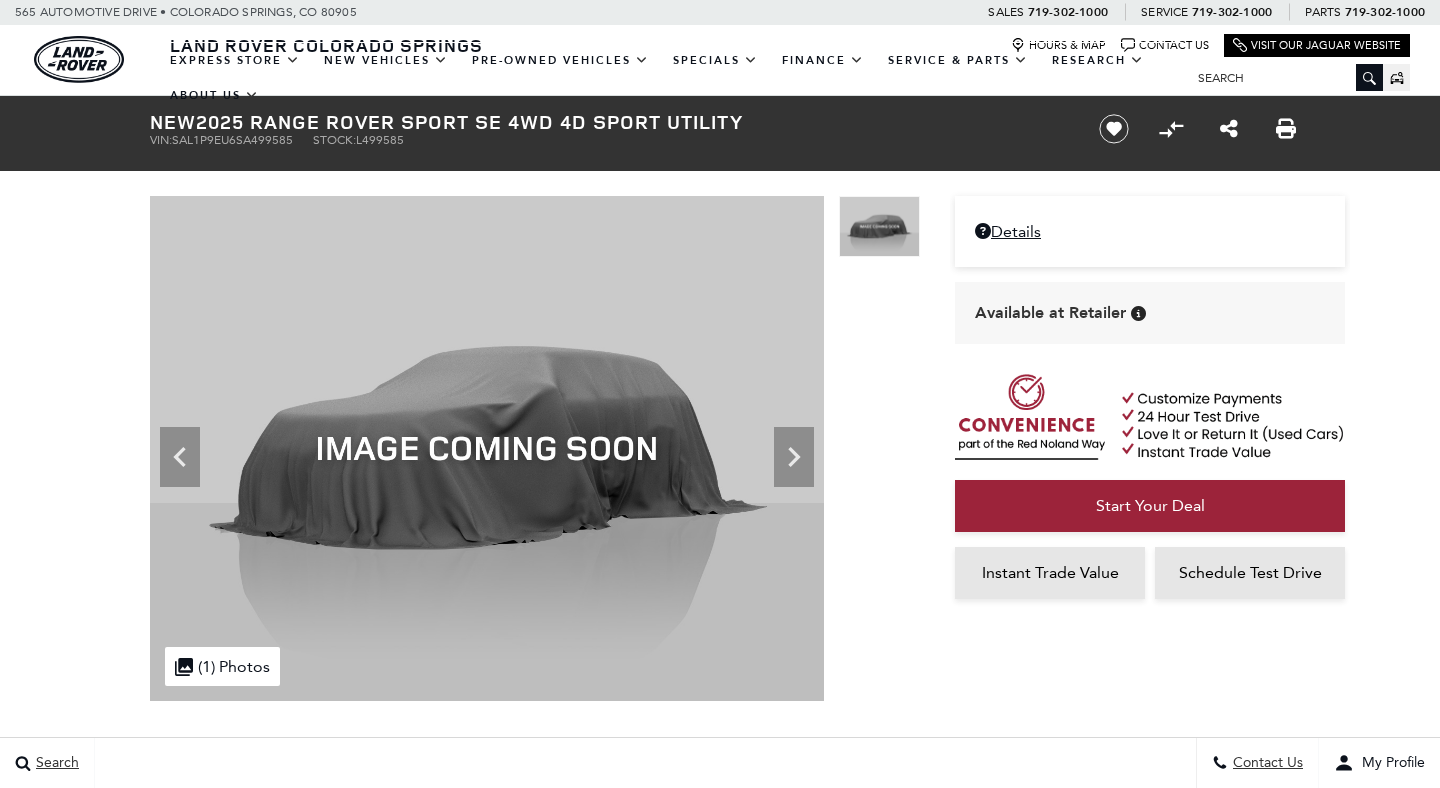 scroll, scrollTop: 241, scrollLeft: 0, axis: vertical 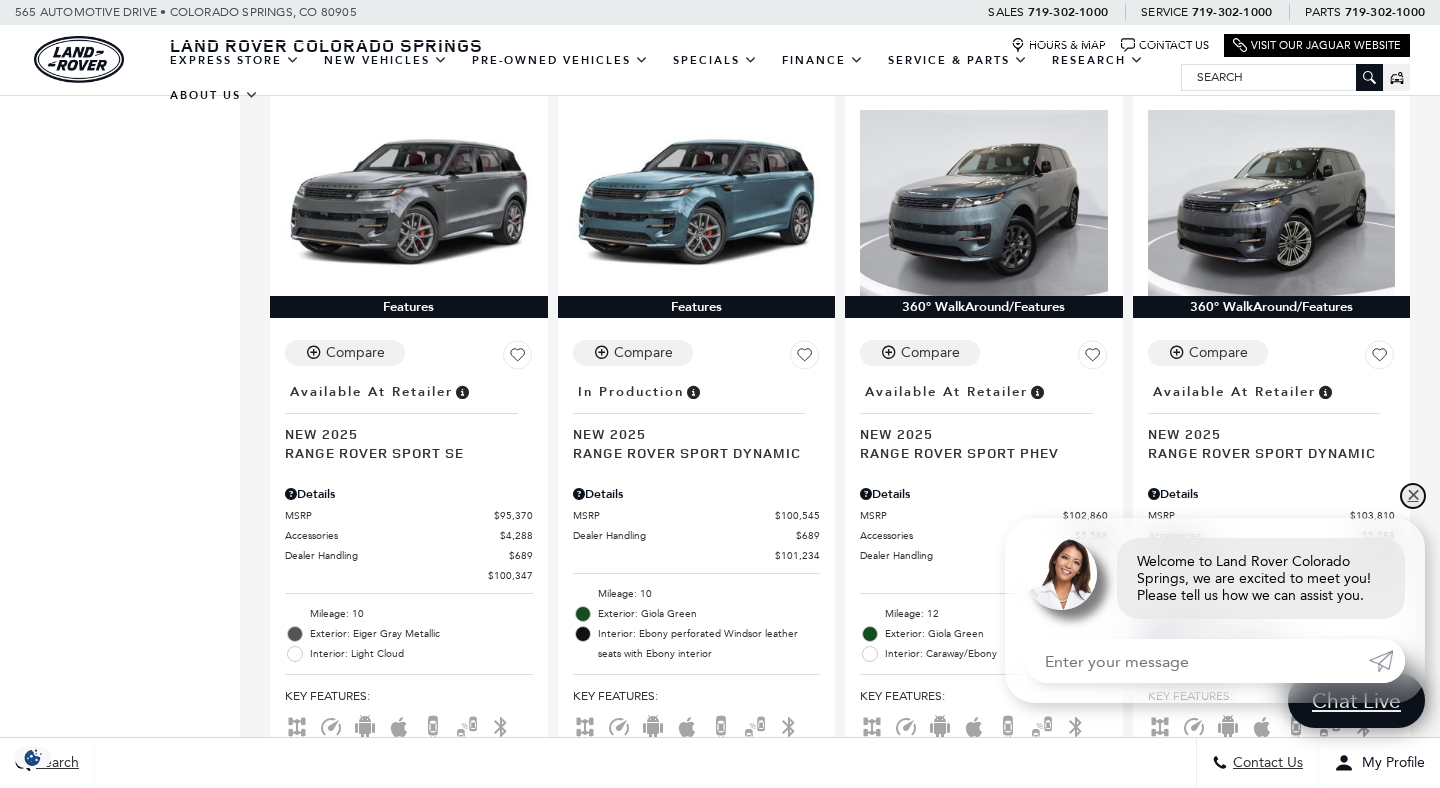 click on "✕" at bounding box center [1413, 496] 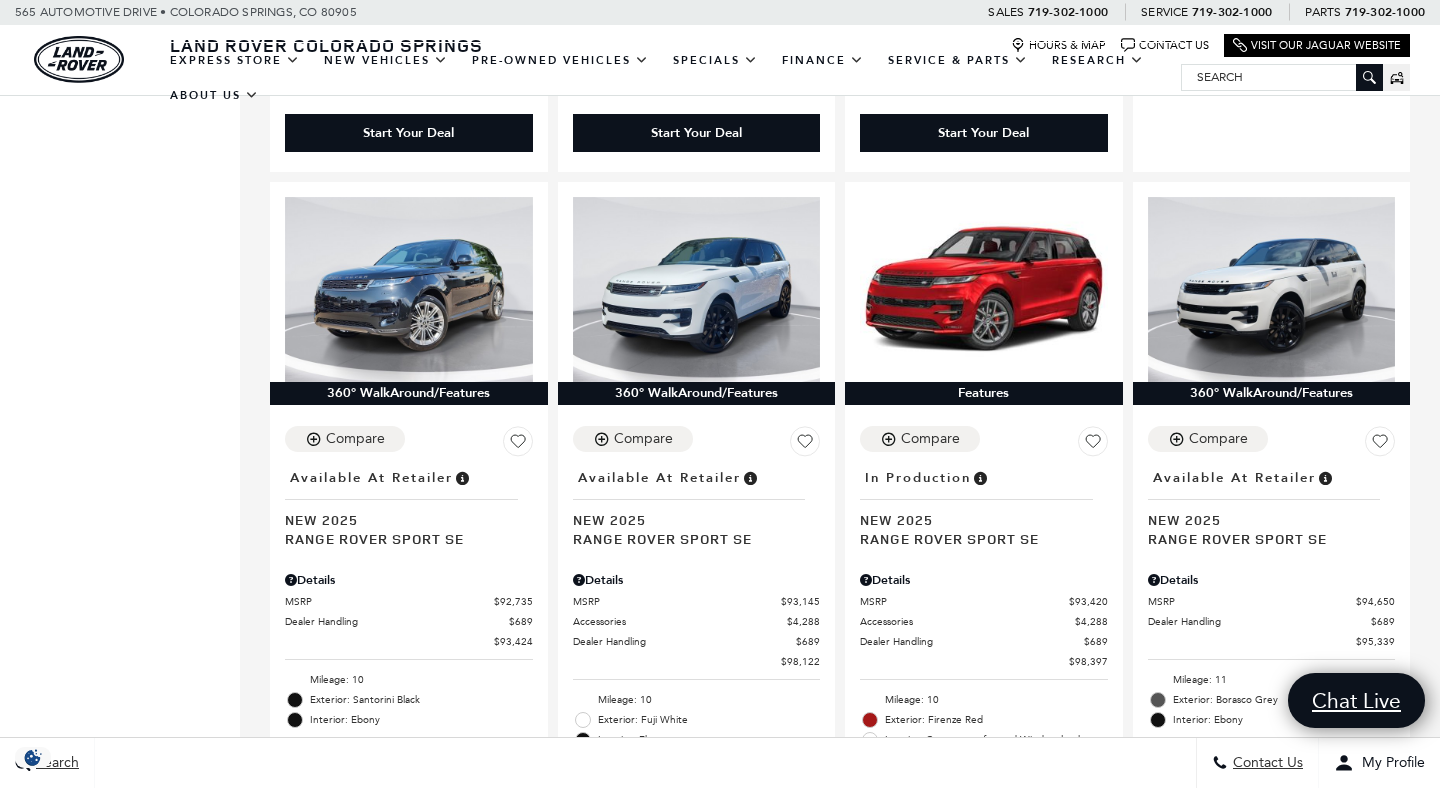 scroll, scrollTop: 1063, scrollLeft: 0, axis: vertical 